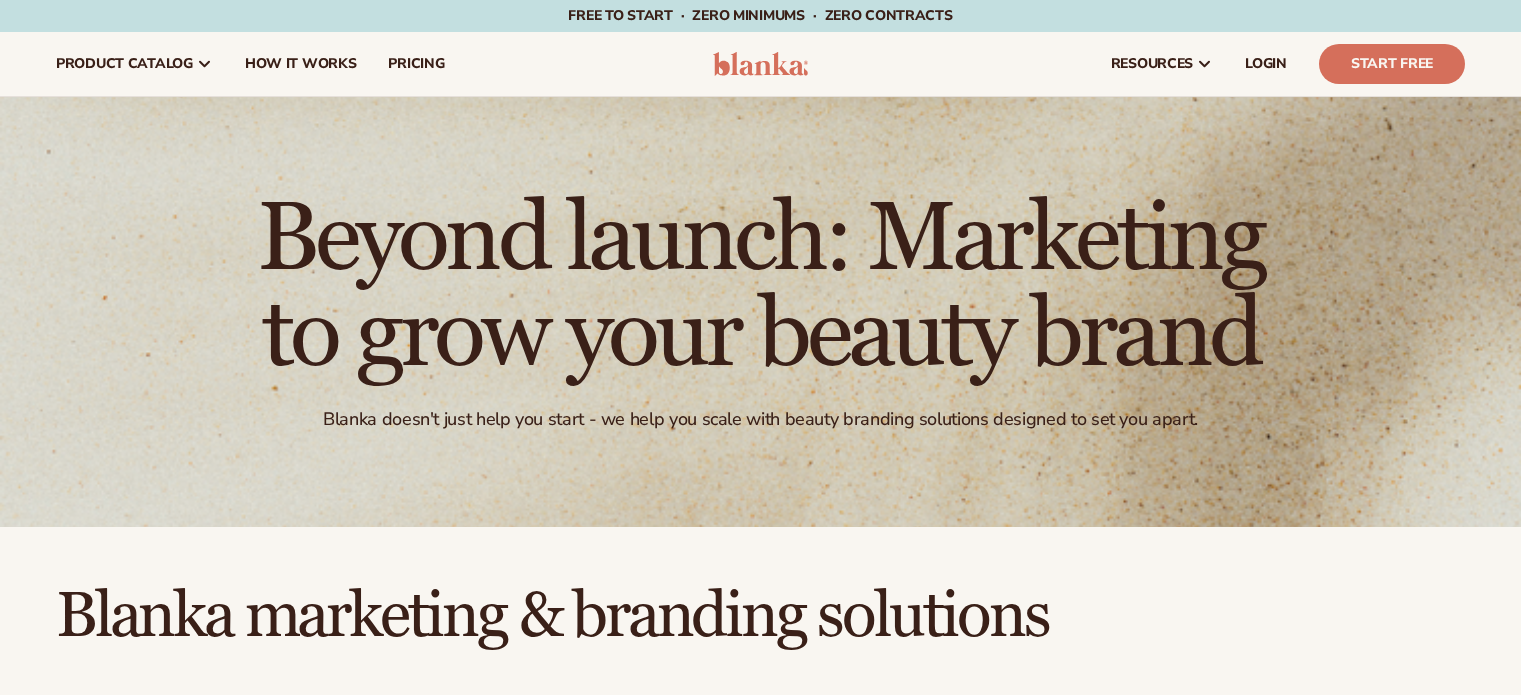scroll, scrollTop: 0, scrollLeft: 0, axis: both 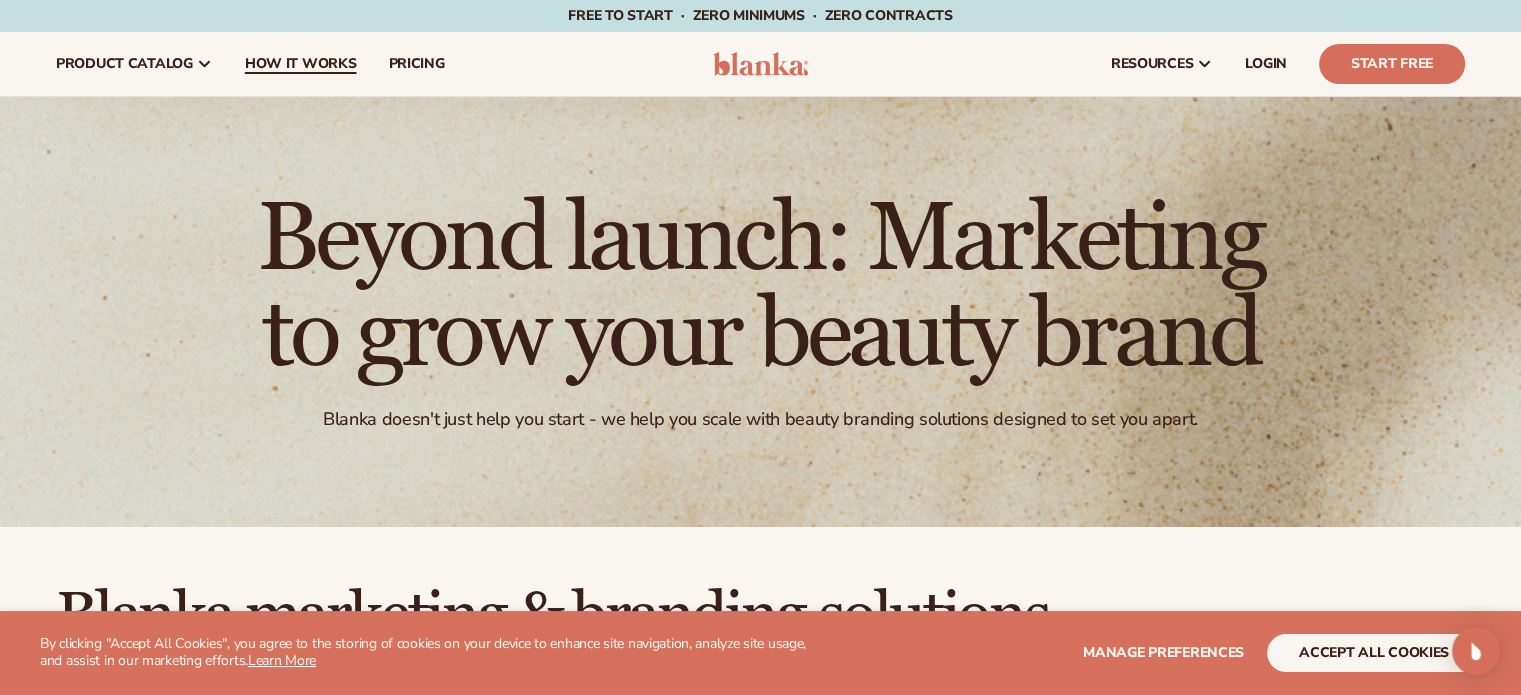 click on "How It Works" at bounding box center (301, 64) 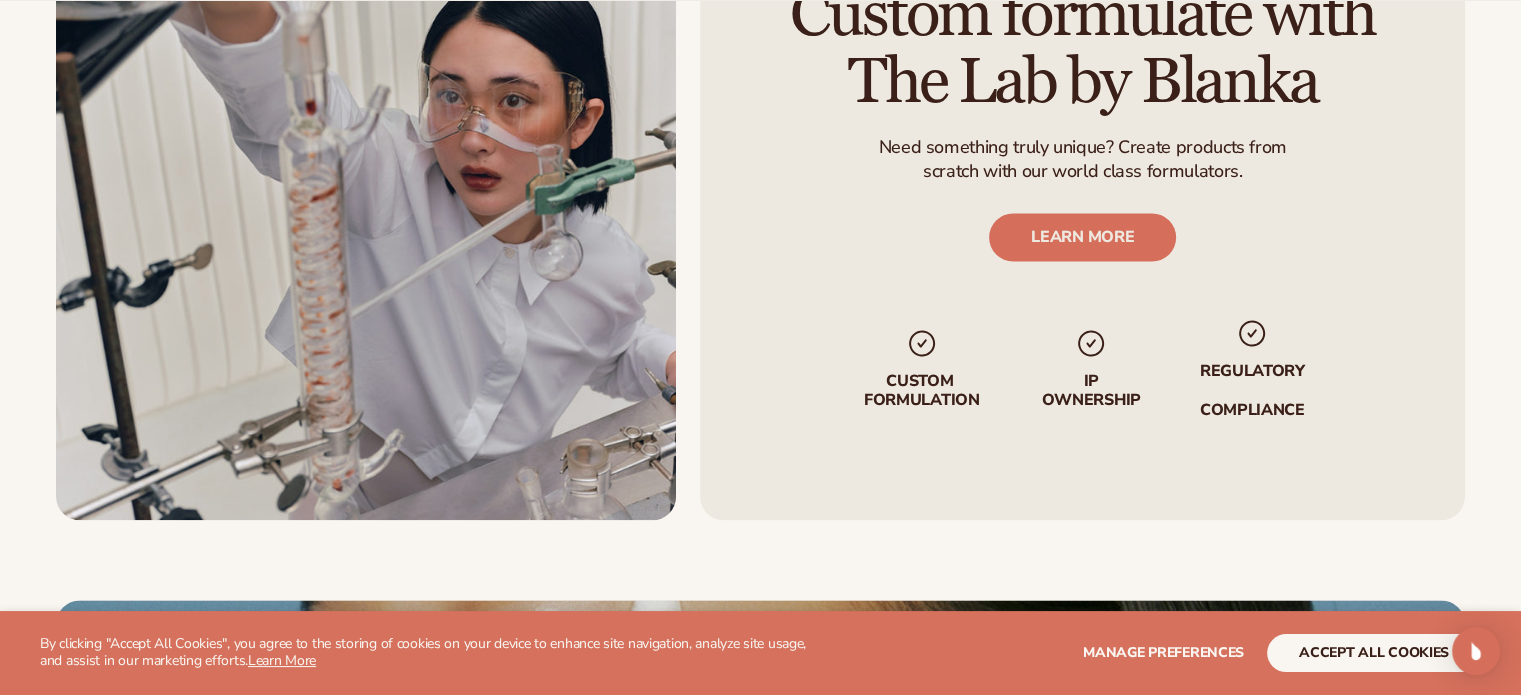 scroll, scrollTop: 3733, scrollLeft: 0, axis: vertical 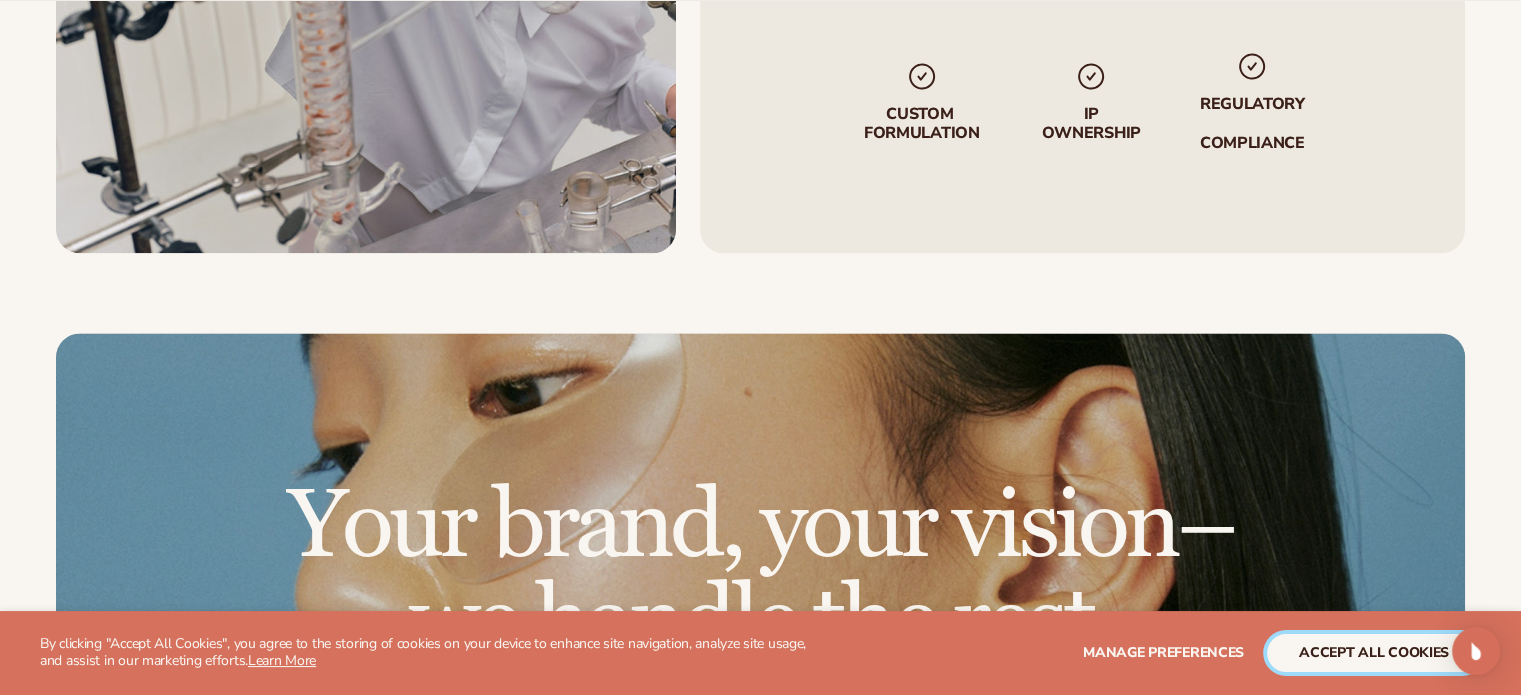 click on "accept all cookies" at bounding box center (1374, 653) 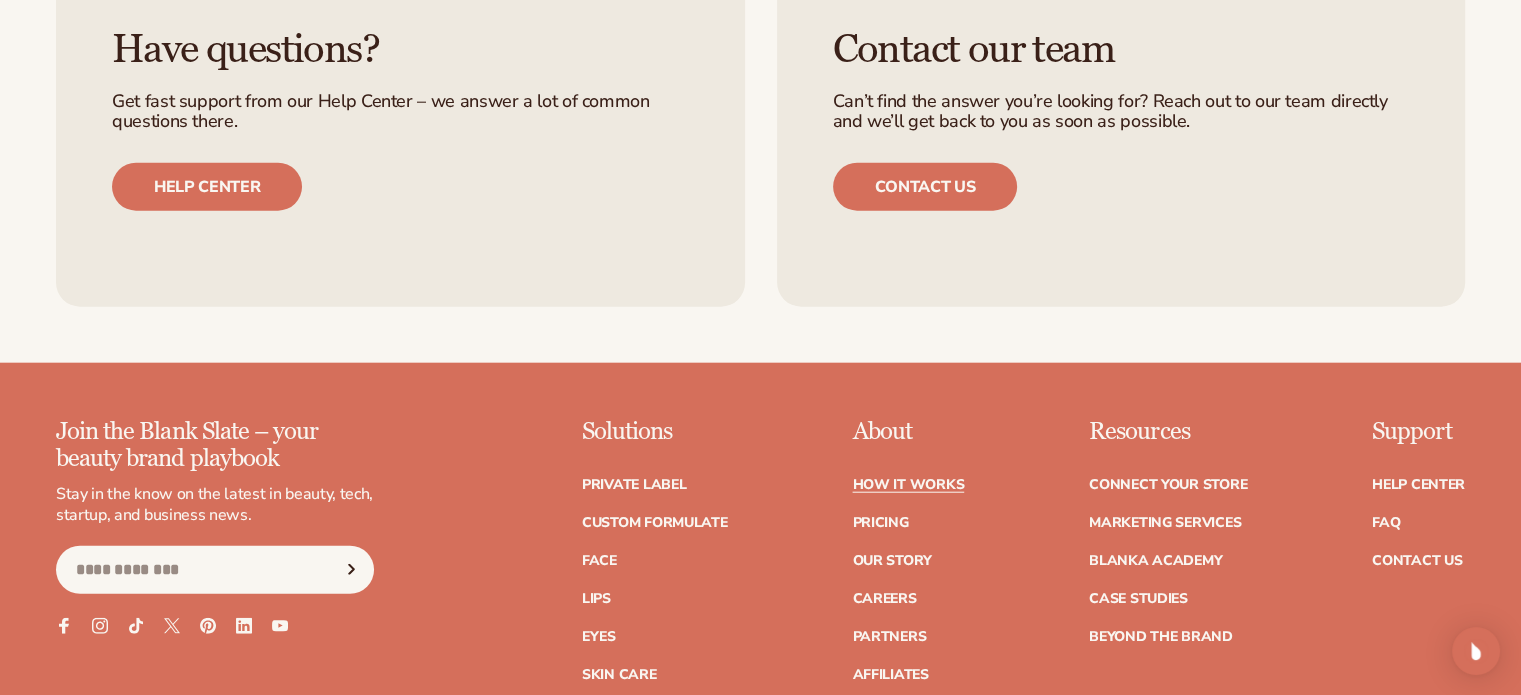 scroll, scrollTop: 5066, scrollLeft: 0, axis: vertical 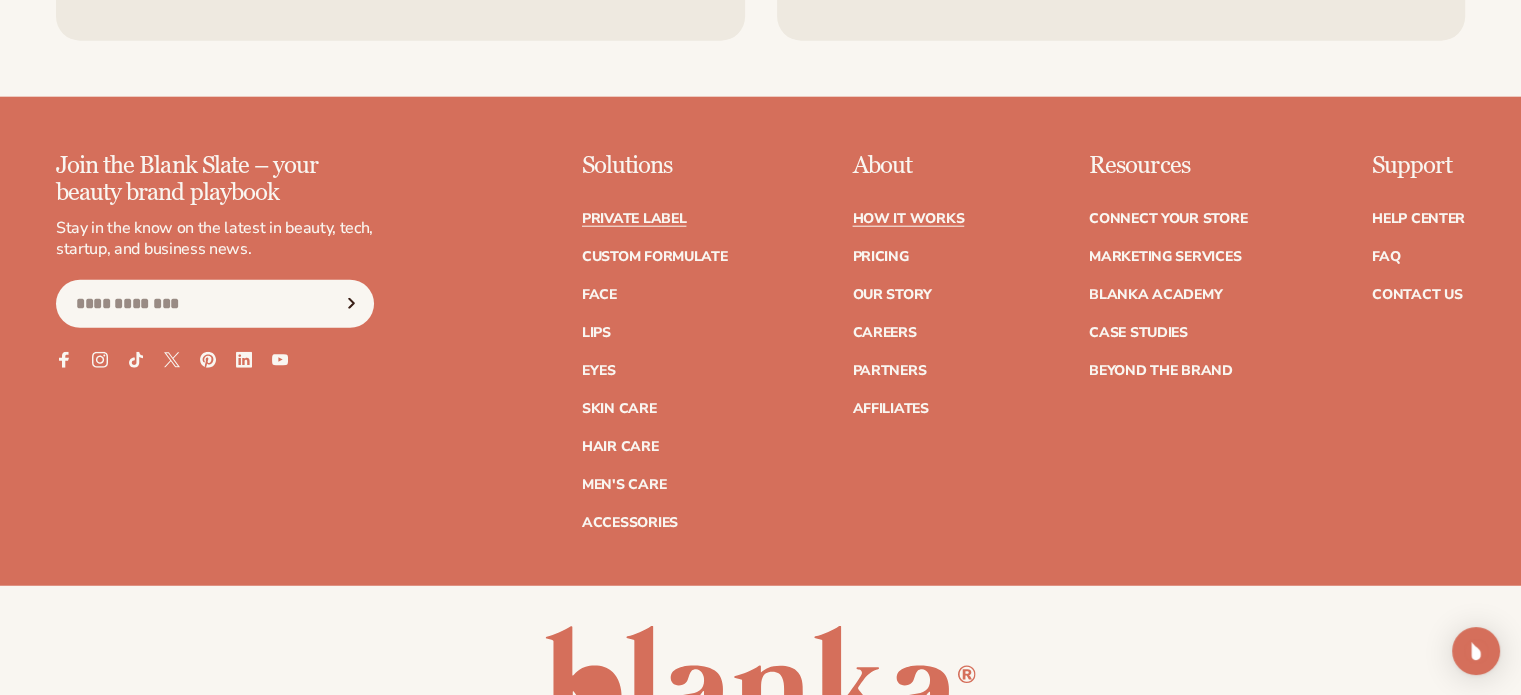 click on "Private label" at bounding box center [634, 219] 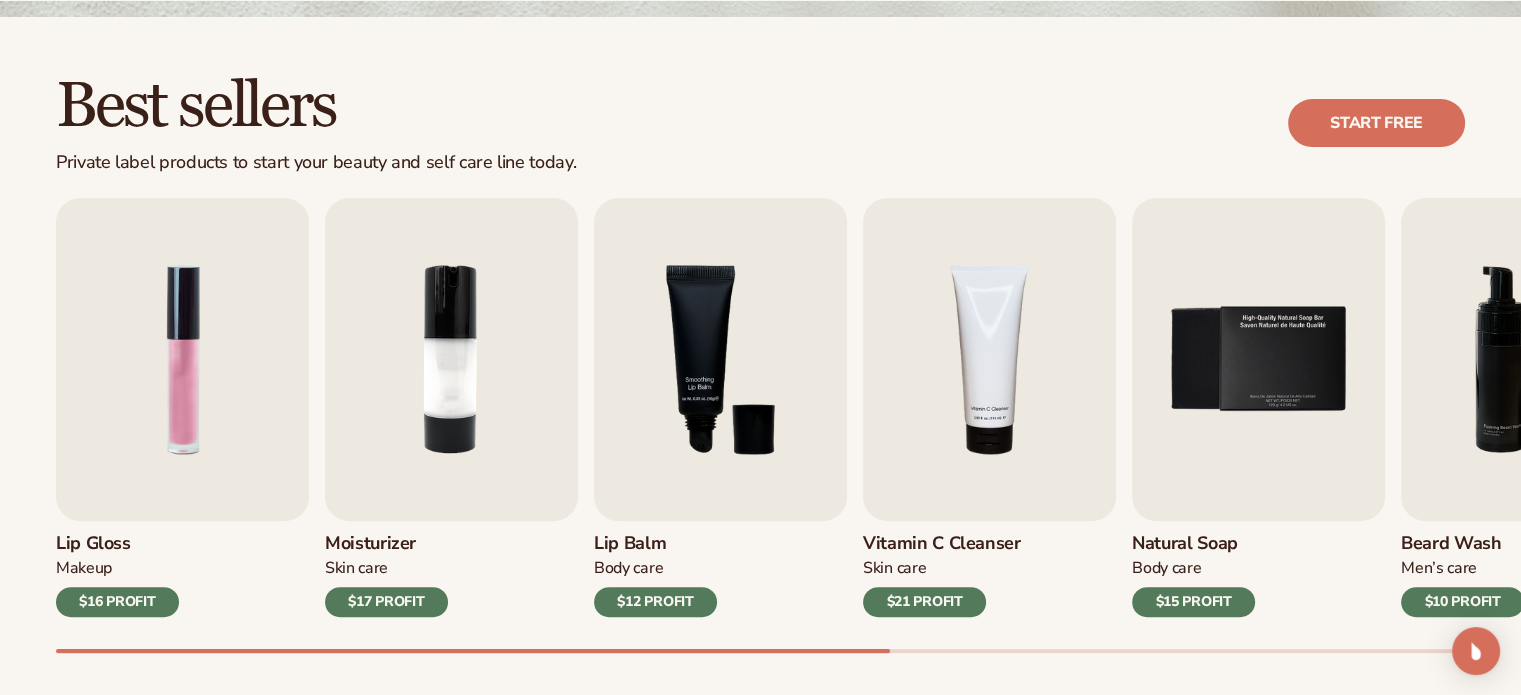 scroll, scrollTop: 533, scrollLeft: 0, axis: vertical 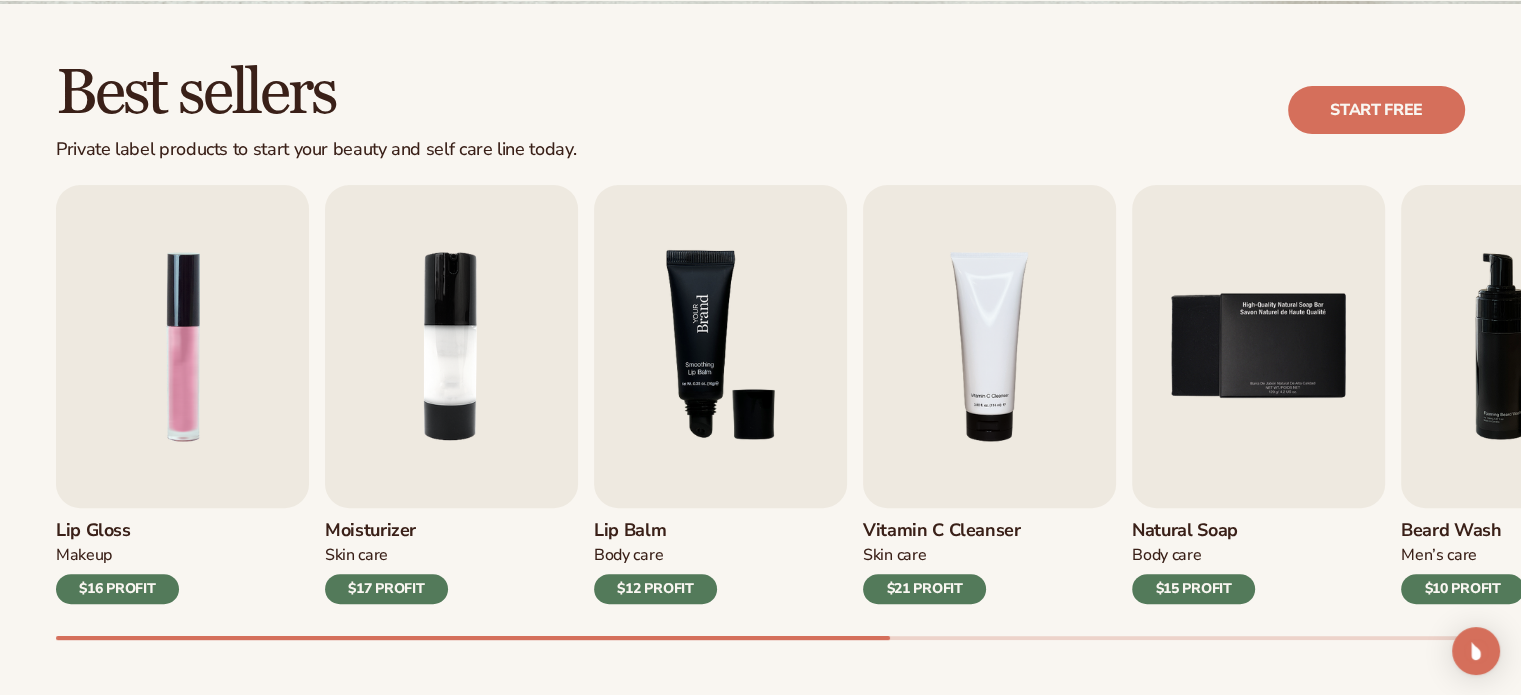 click at bounding box center (720, 346) 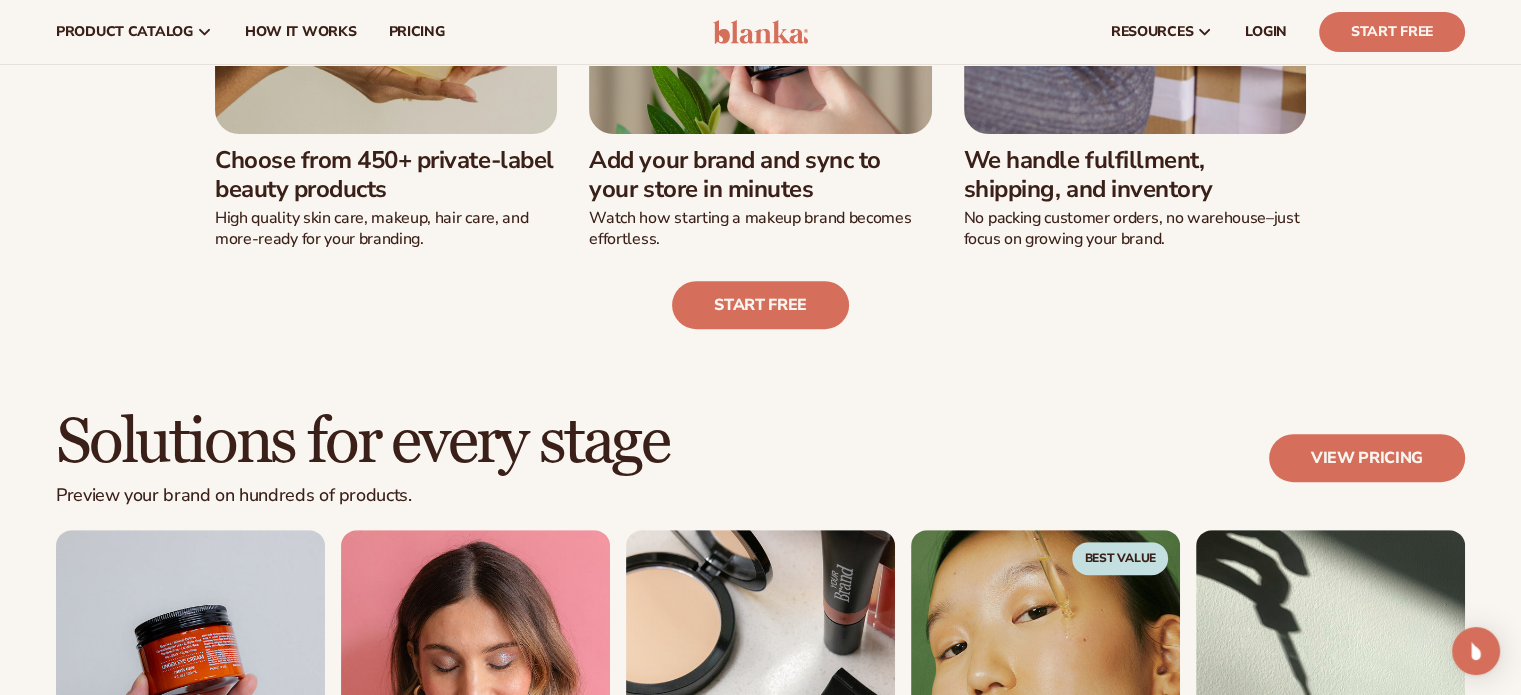 scroll, scrollTop: 0, scrollLeft: 0, axis: both 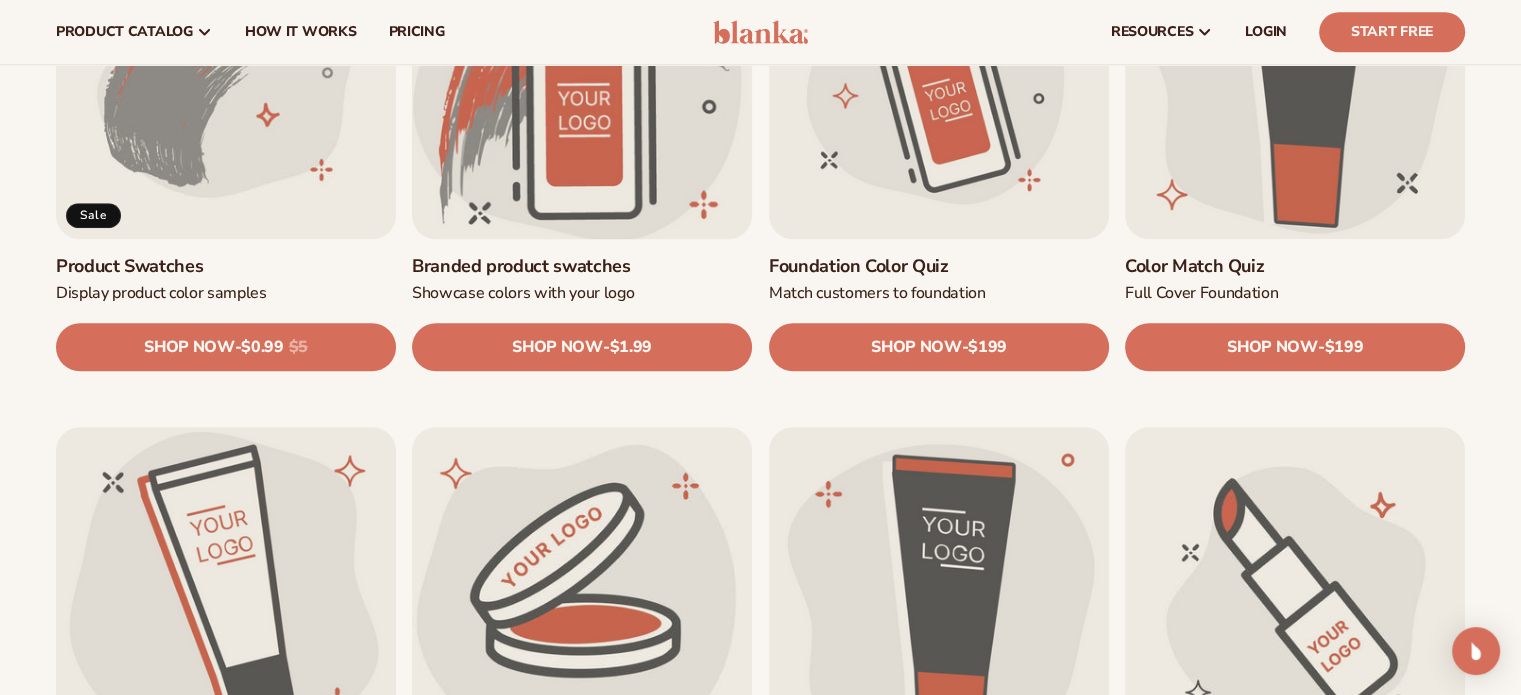 click on "Branded product swatches" at bounding box center [582, 266] 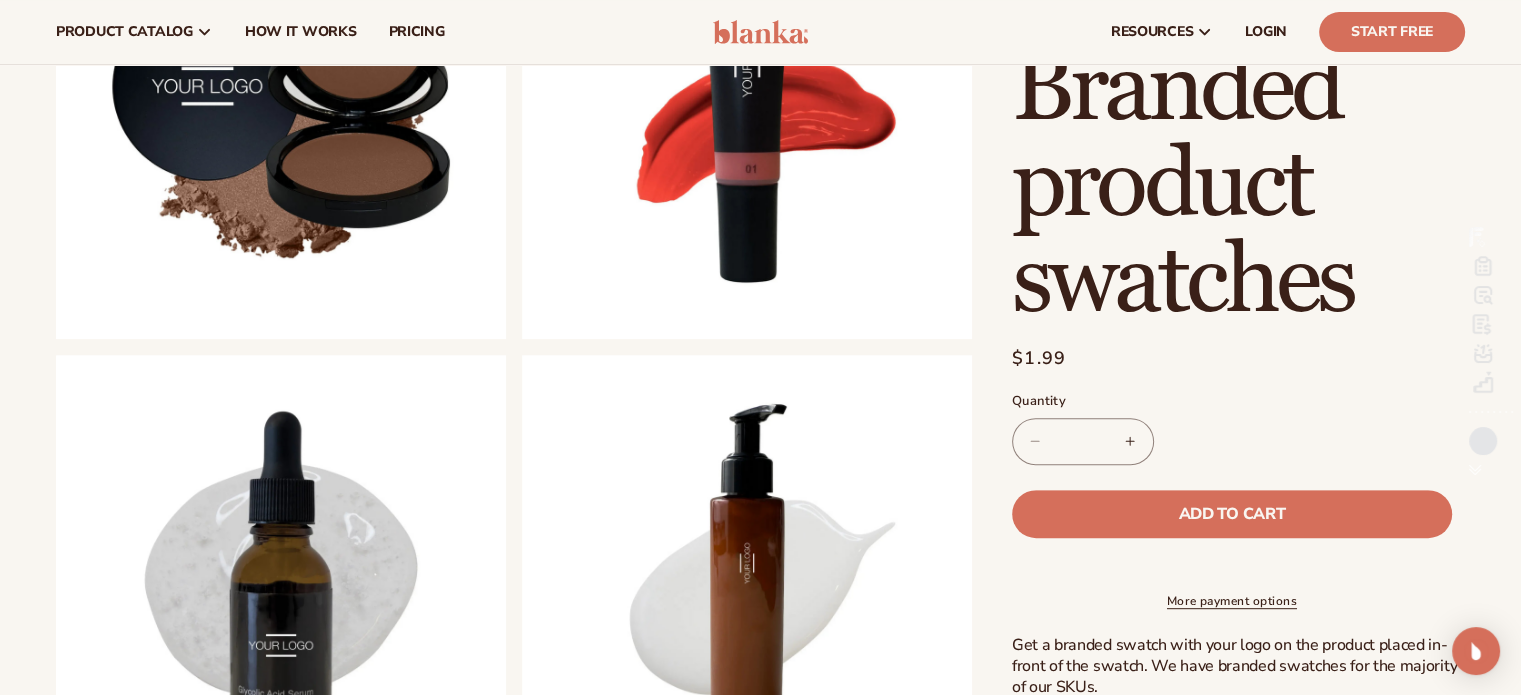 scroll, scrollTop: 533, scrollLeft: 0, axis: vertical 